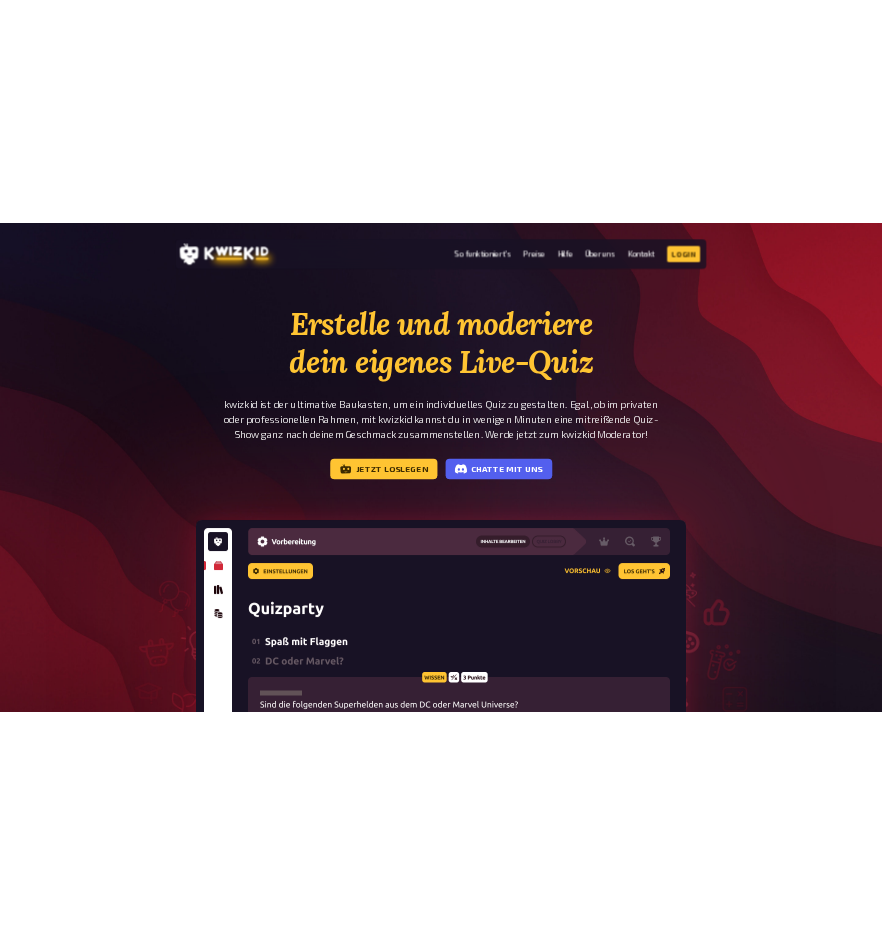 scroll, scrollTop: 0, scrollLeft: 0, axis: both 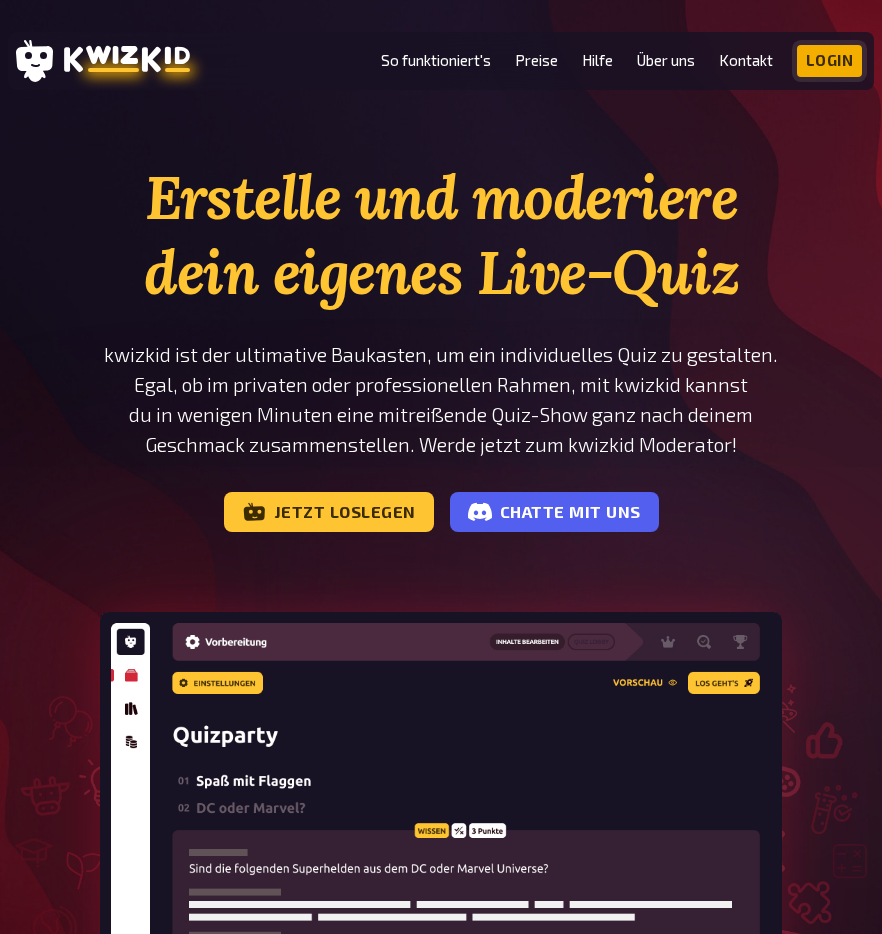 click on "Login" at bounding box center [830, 61] 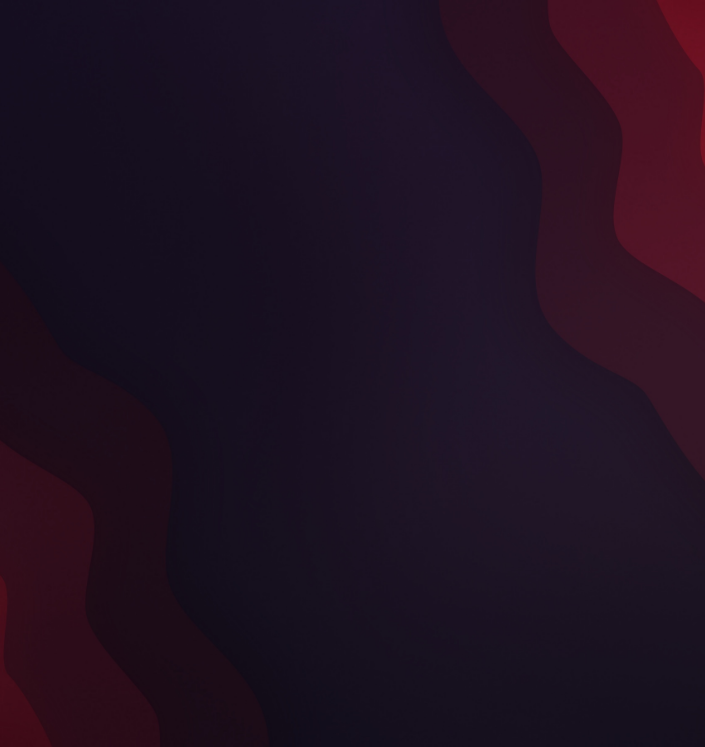 scroll, scrollTop: 0, scrollLeft: 0, axis: both 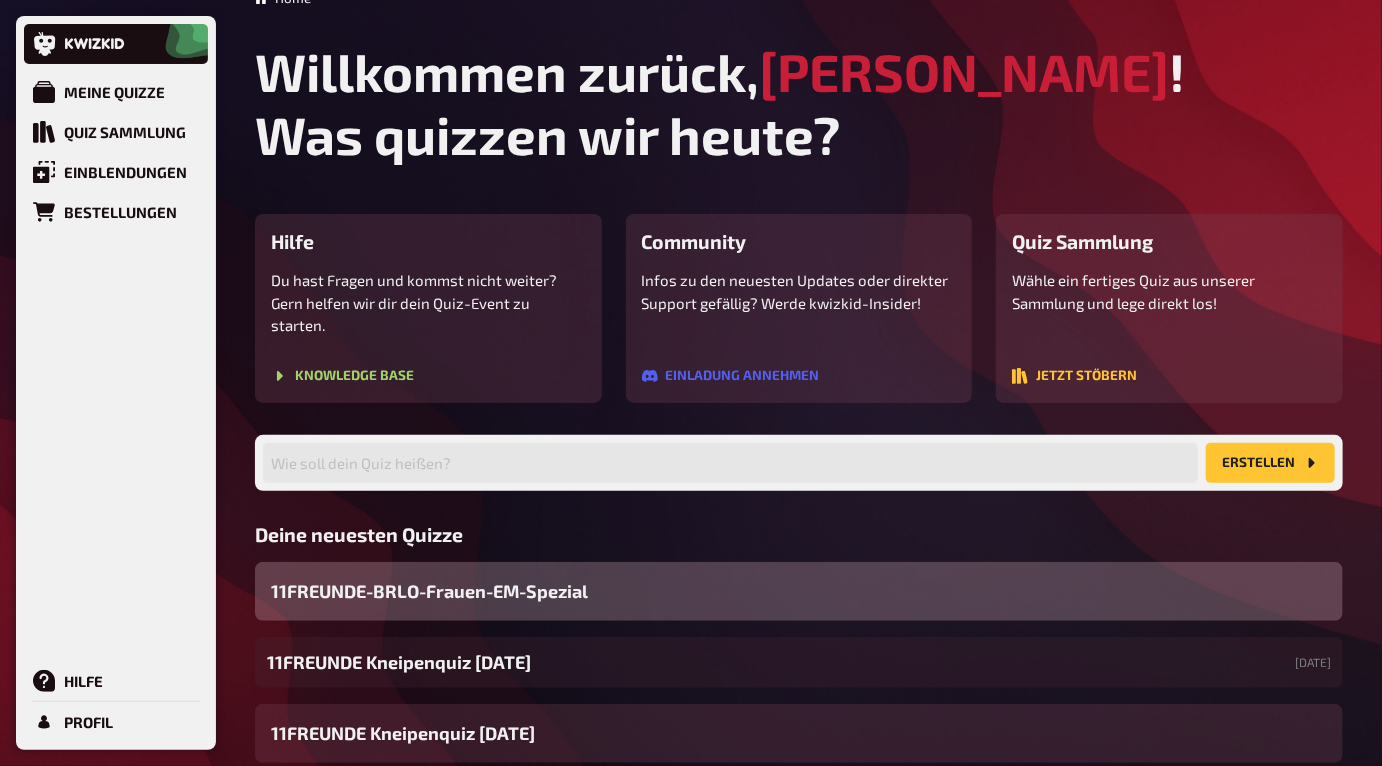 click on "11FREUNDE-BRLO-Frauen-EM-Spezial" at bounding box center [429, 591] 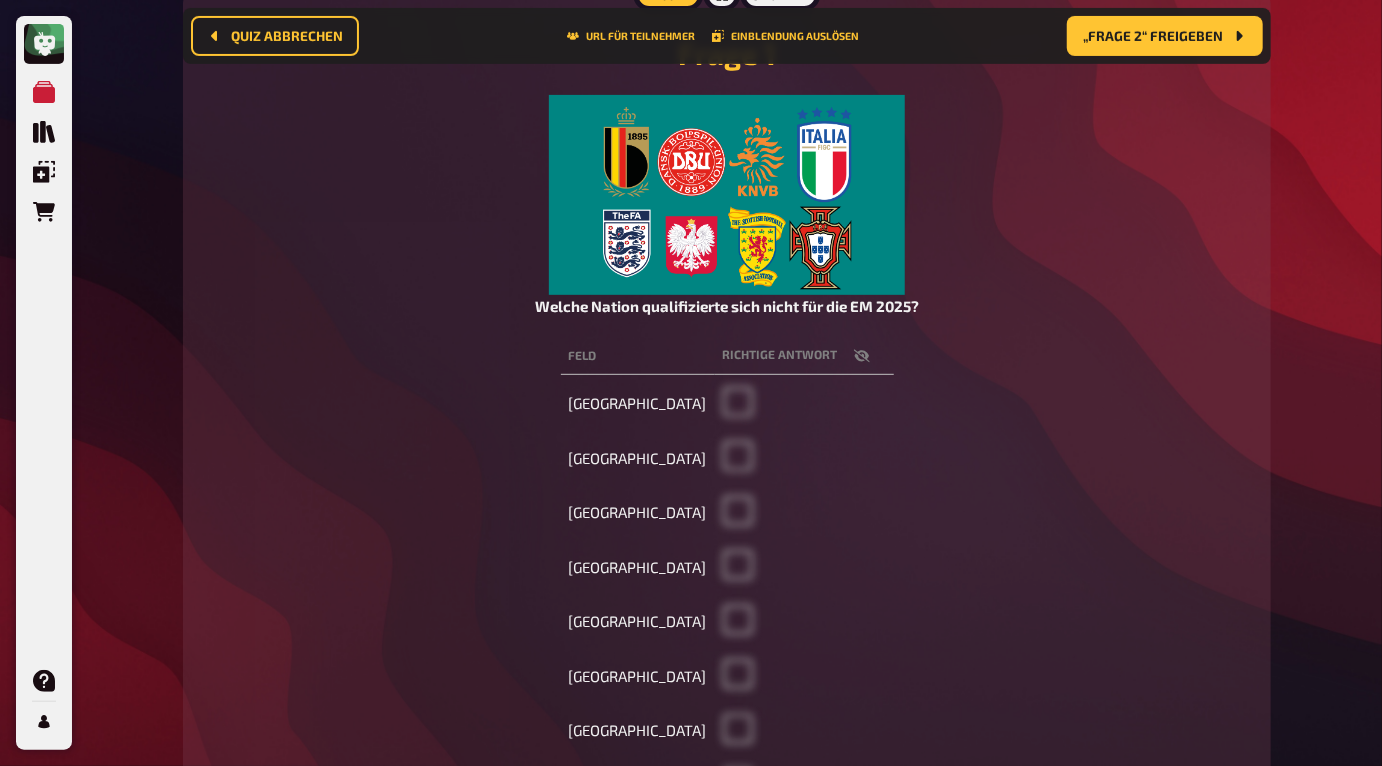 scroll, scrollTop: 299, scrollLeft: 0, axis: vertical 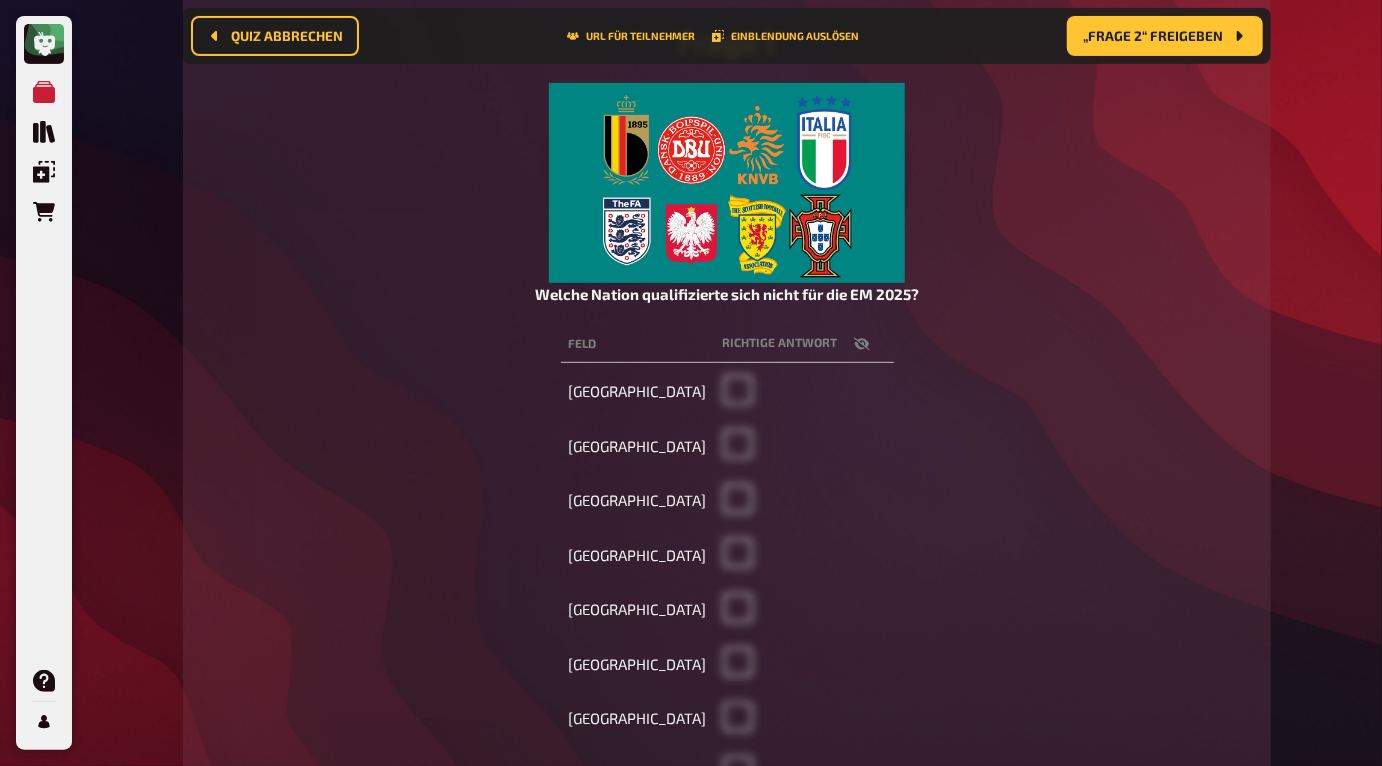 click on "Niederlande" at bounding box center [638, 501] 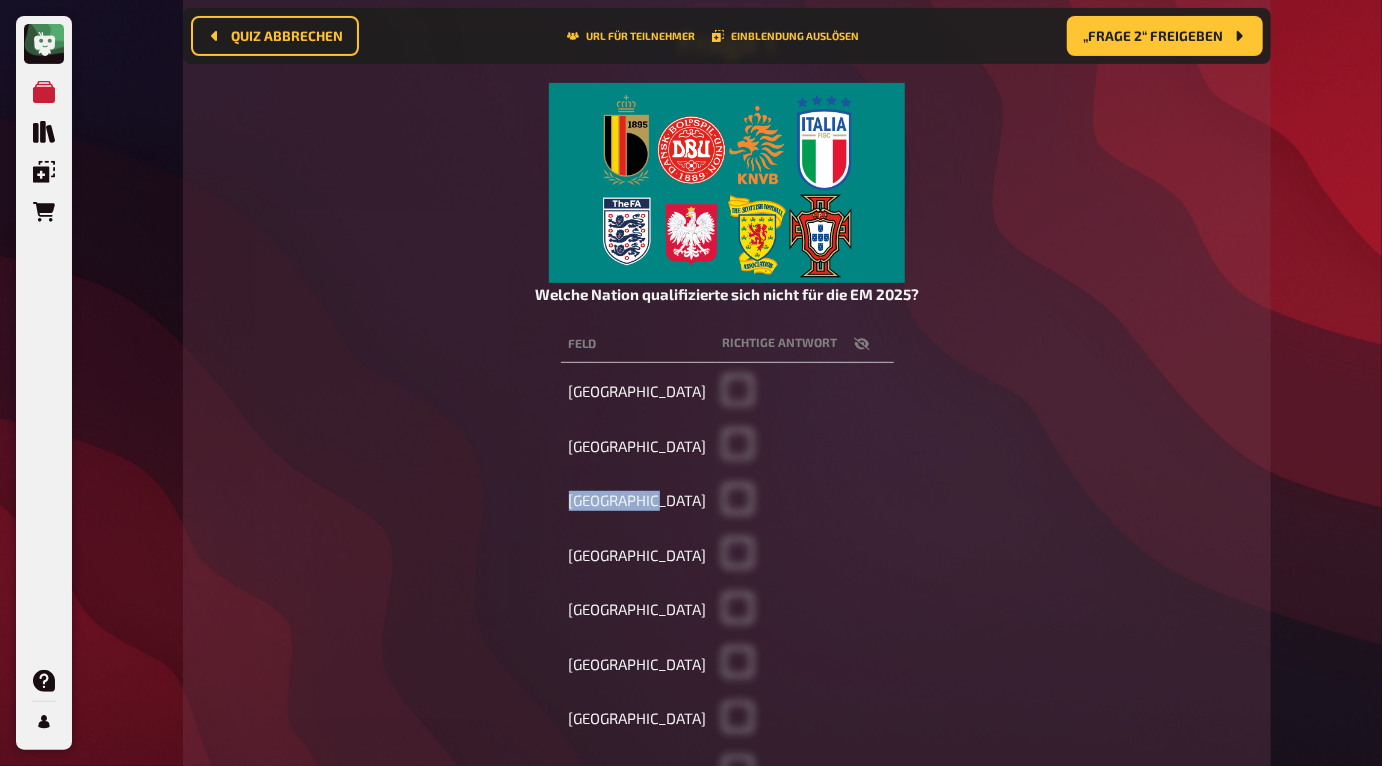 click on "Niederlande" at bounding box center (638, 501) 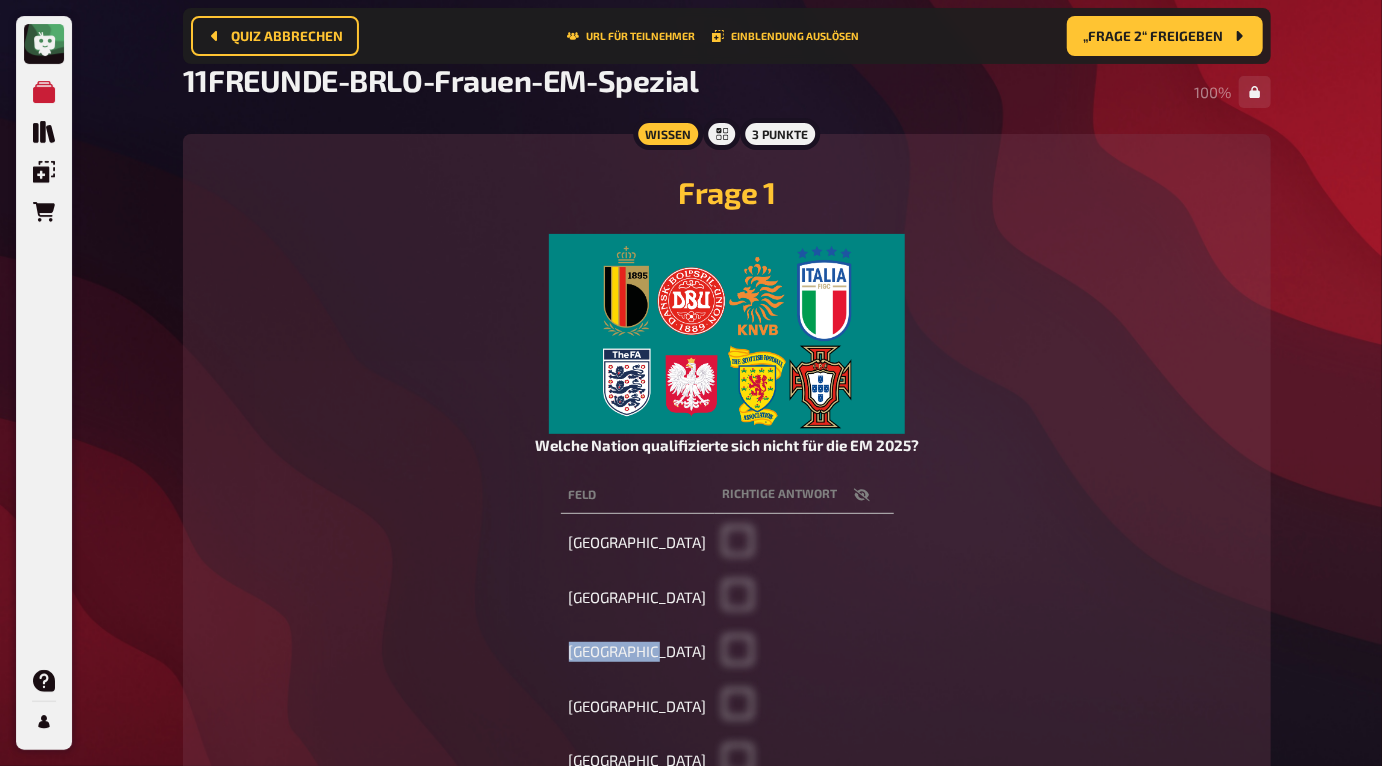 scroll, scrollTop: 0, scrollLeft: 0, axis: both 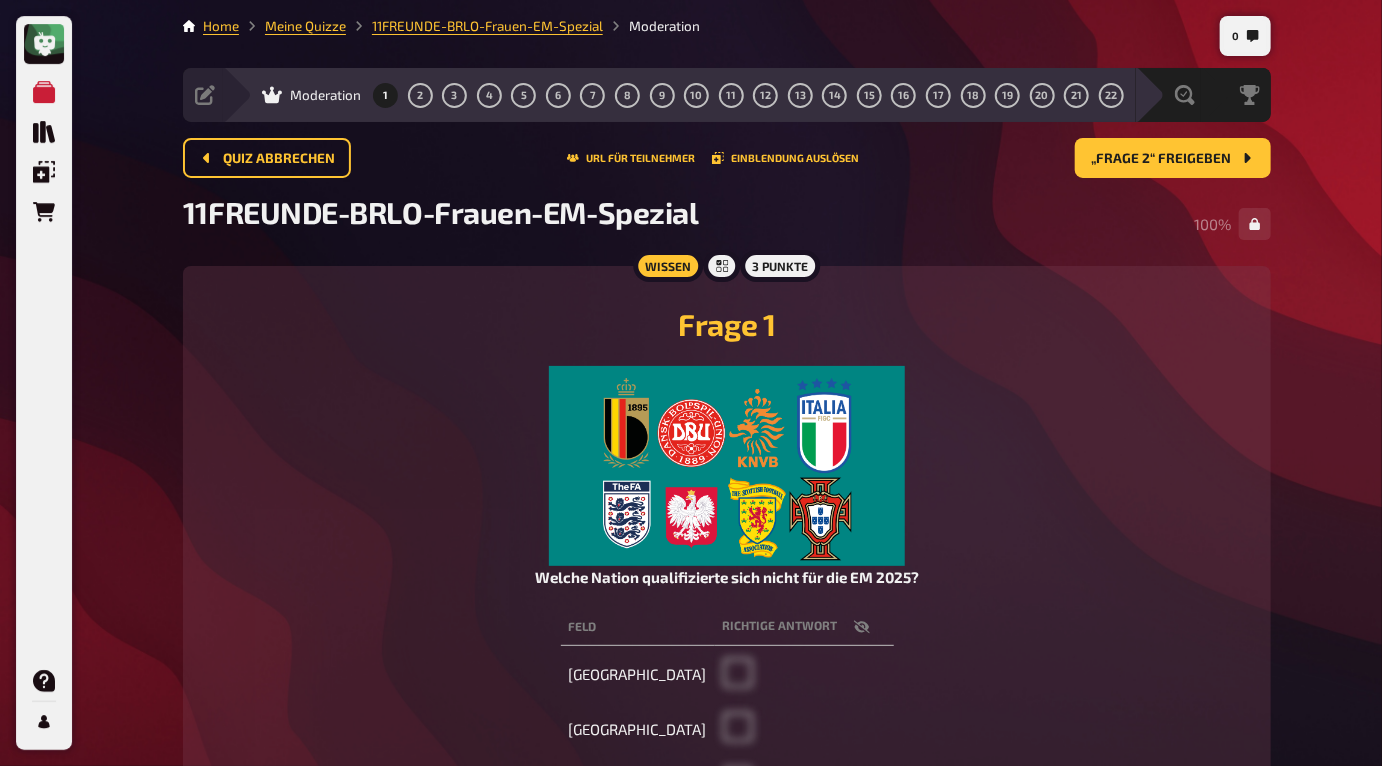 click on "Moderation" at bounding box center [311, 95] 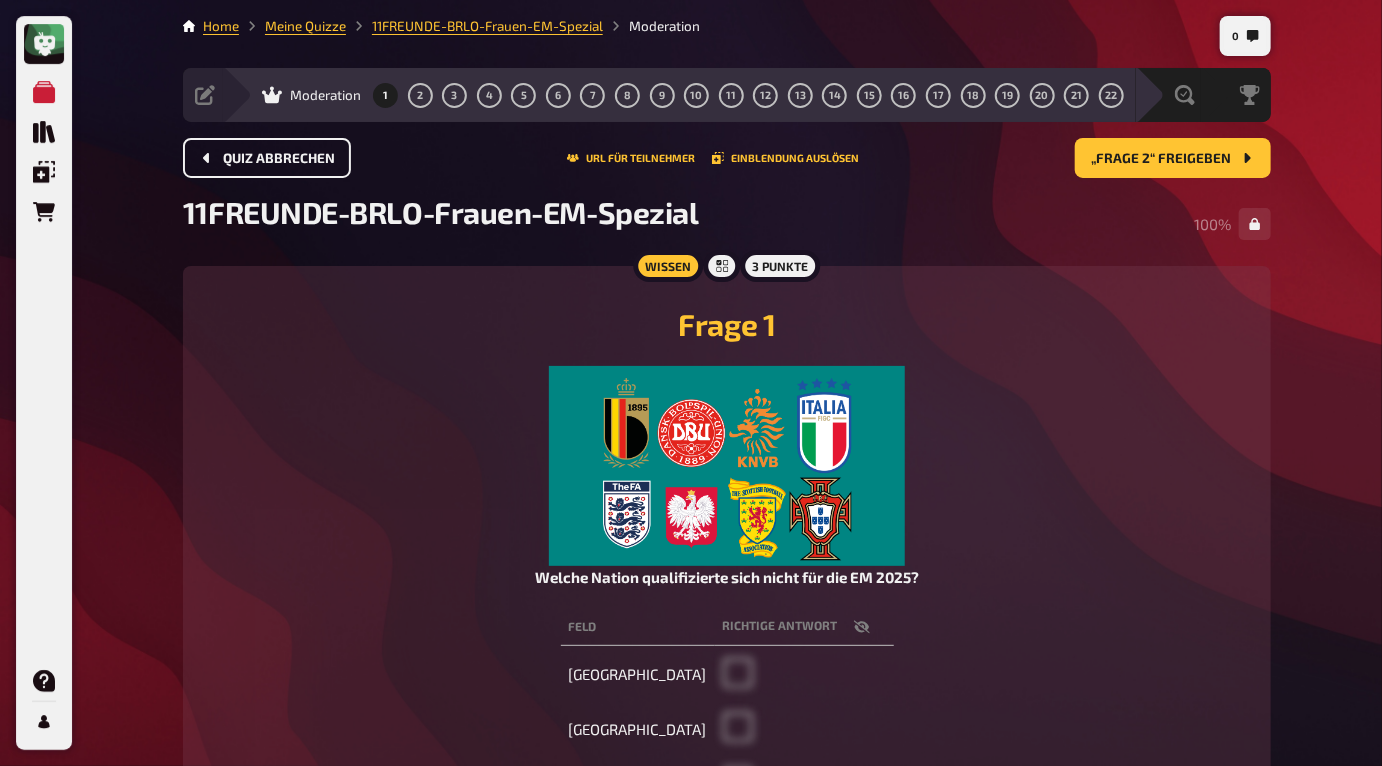 click on "Quiz abbrechen" at bounding box center (279, 159) 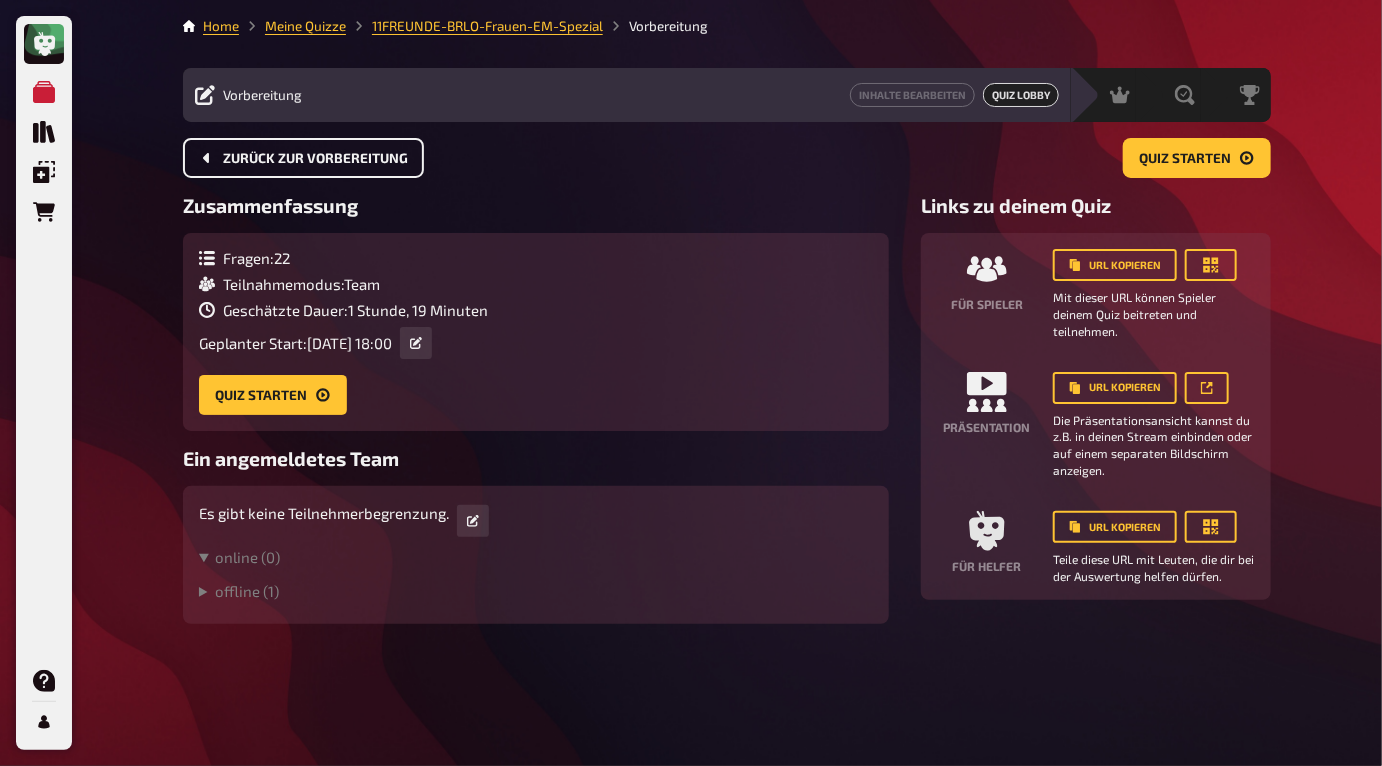 click on "Zurück zur Vorbereitung" at bounding box center [315, 159] 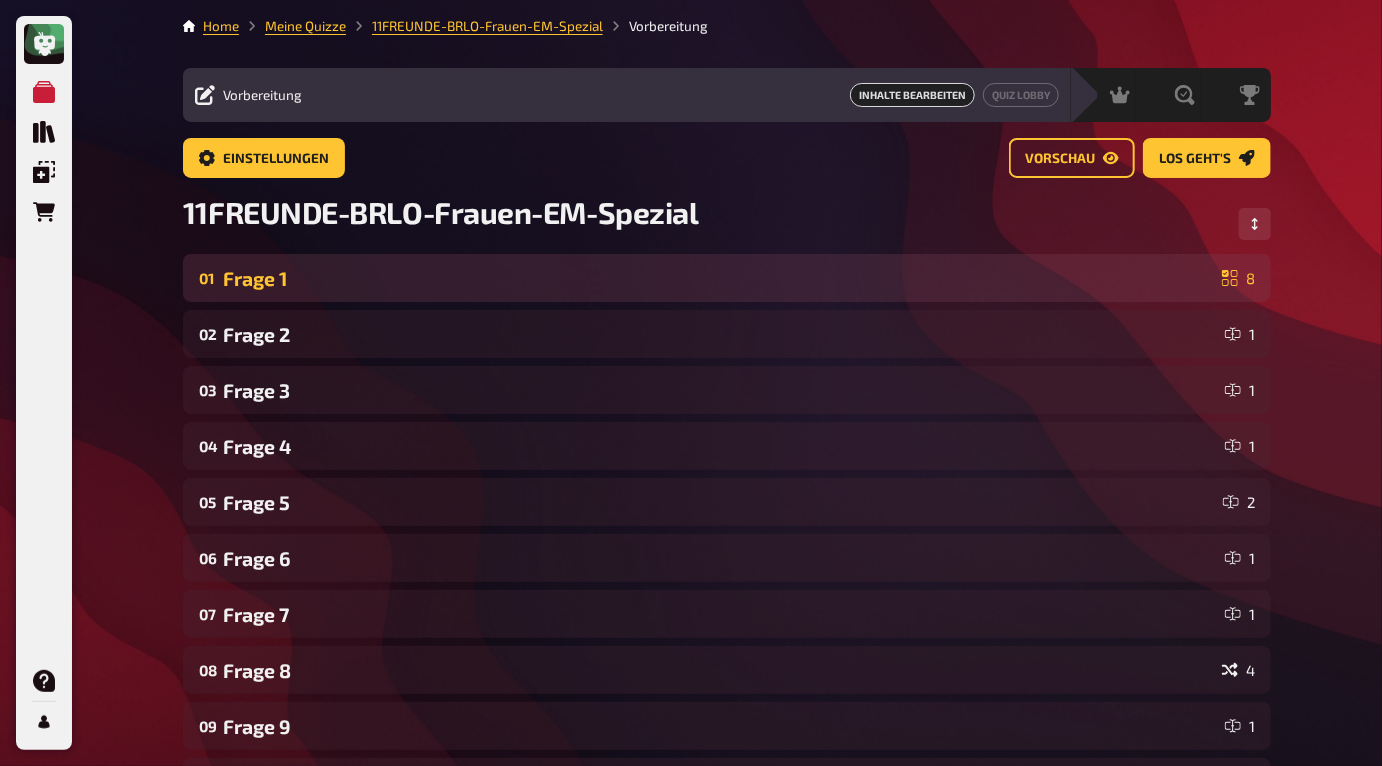 click on "Frage 1" at bounding box center (718, 278) 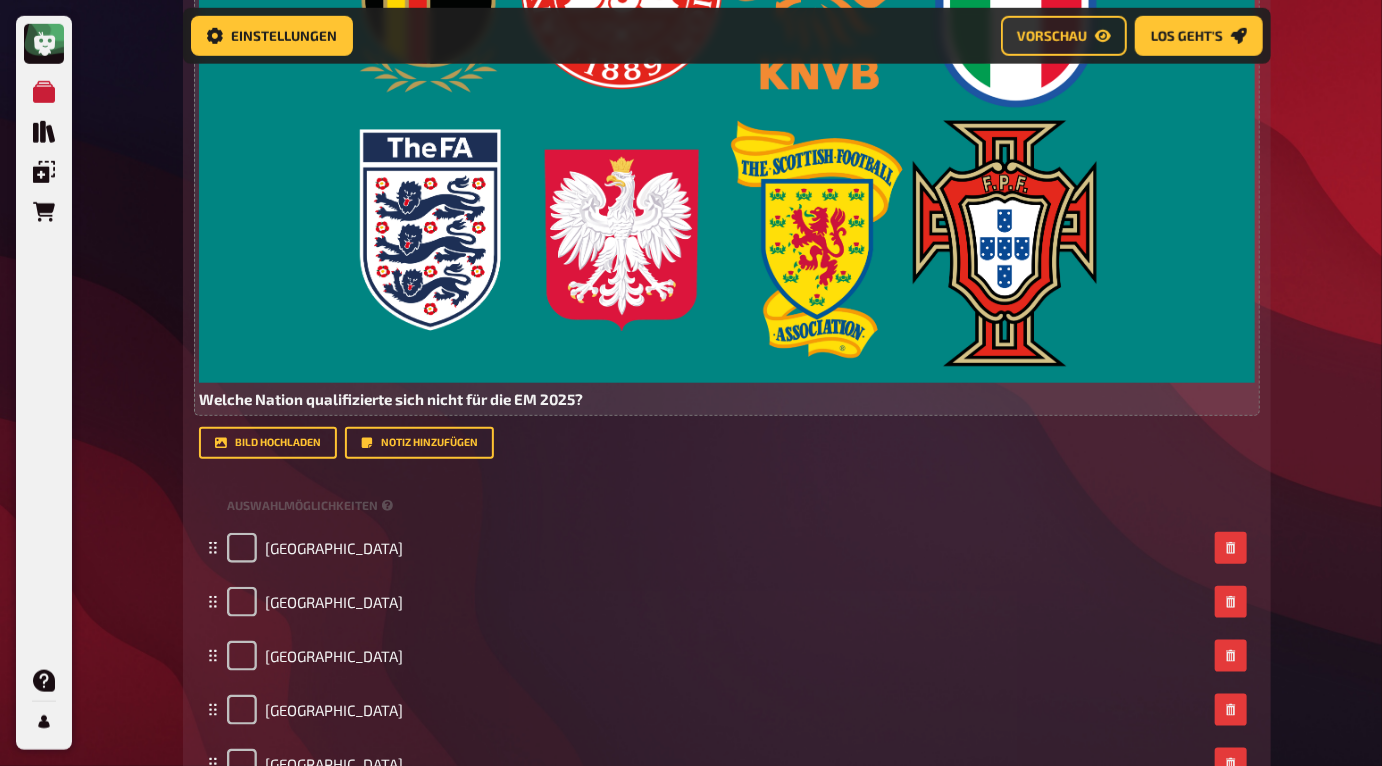scroll, scrollTop: 927, scrollLeft: 0, axis: vertical 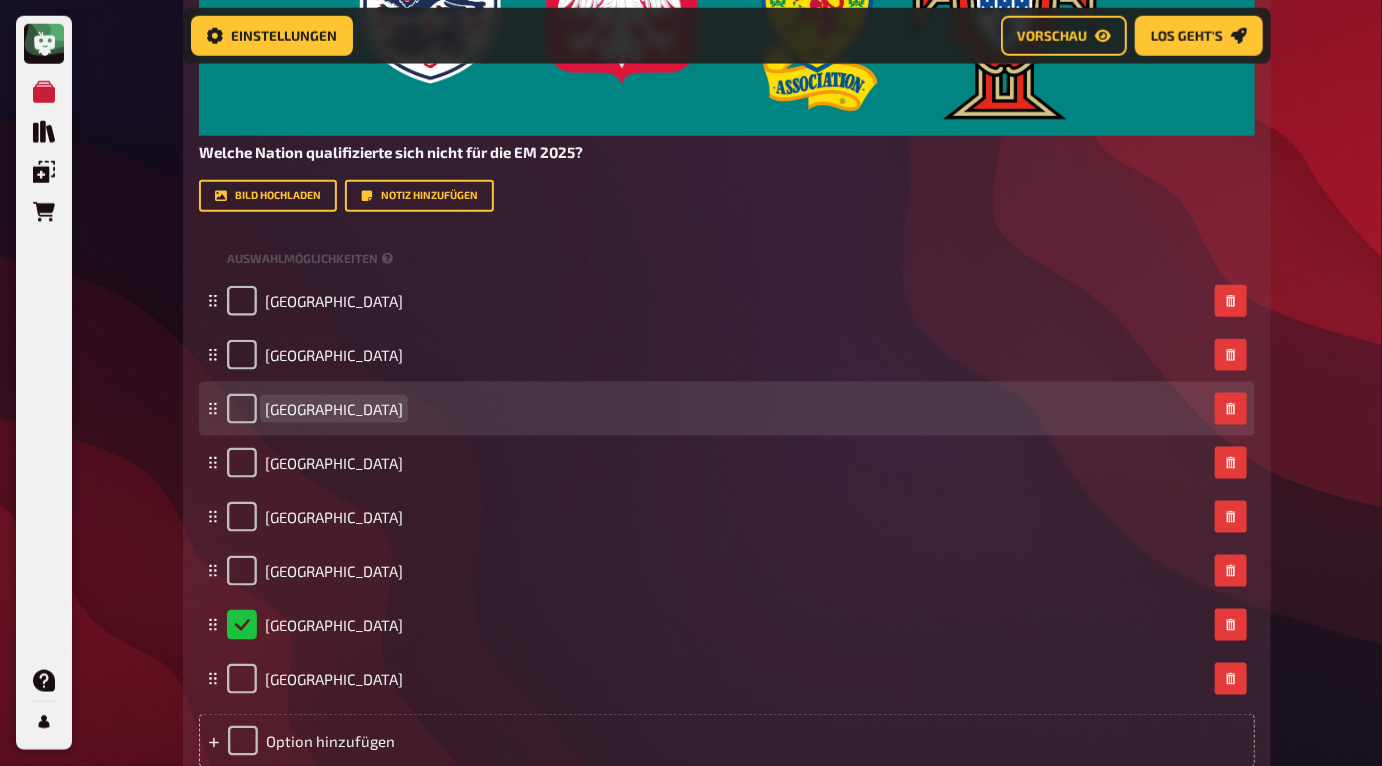 click on "Niederlande" at bounding box center [334, 409] 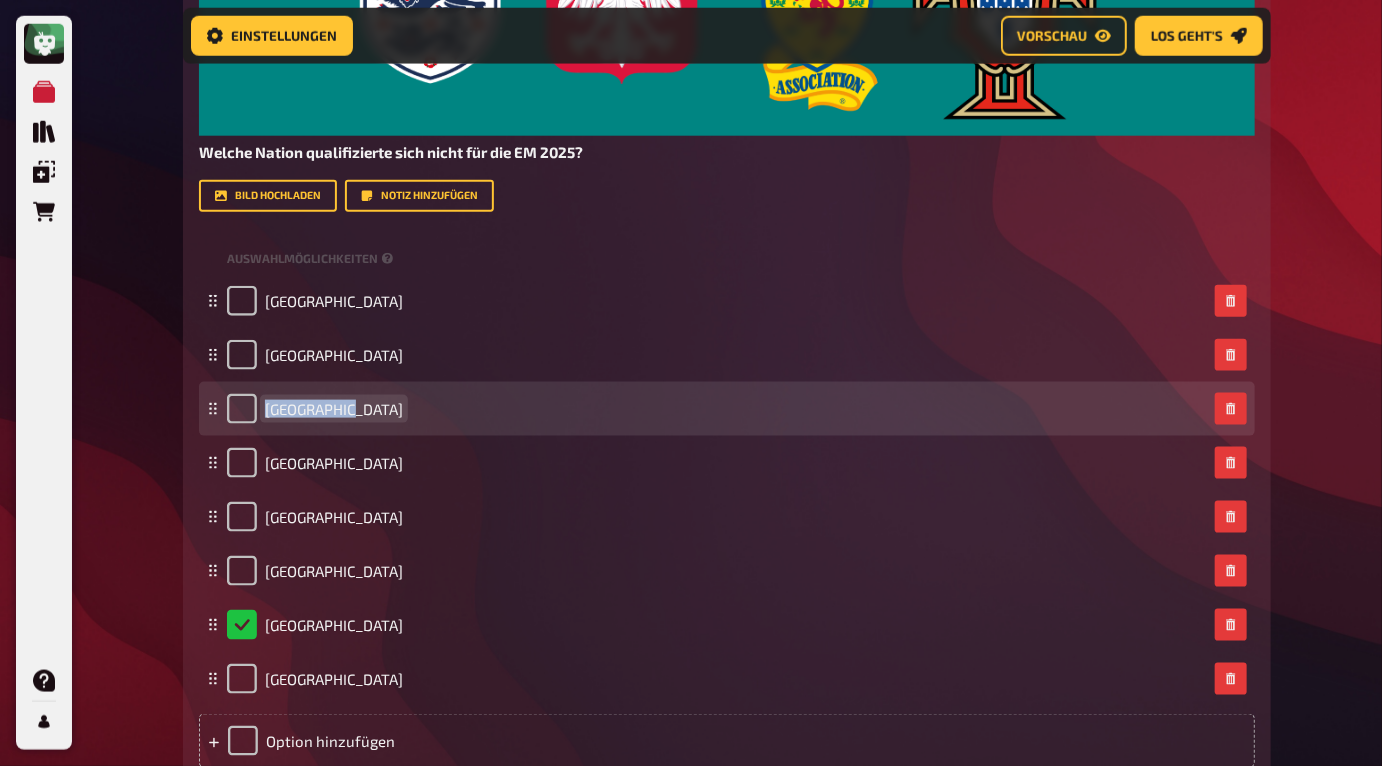click on "Niederlande" at bounding box center [334, 409] 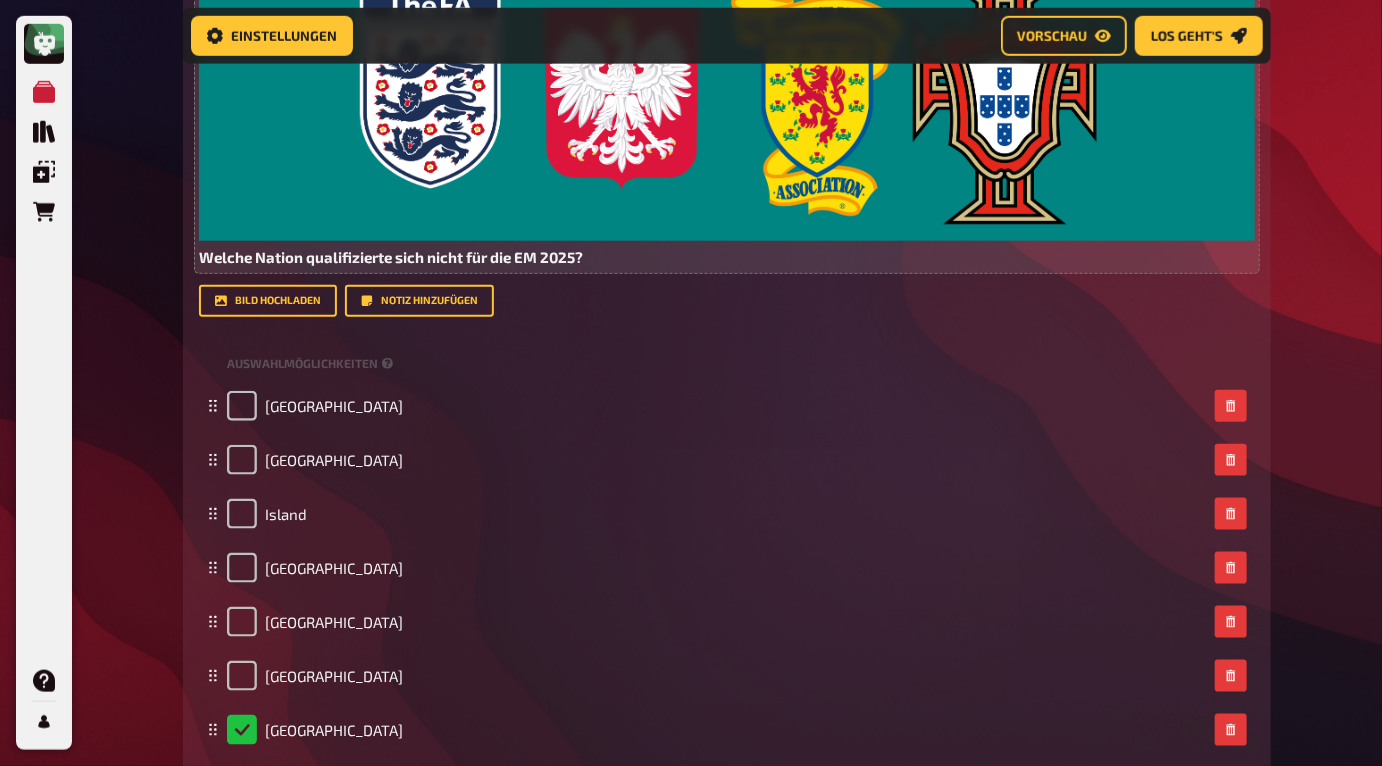 scroll, scrollTop: 839, scrollLeft: 0, axis: vertical 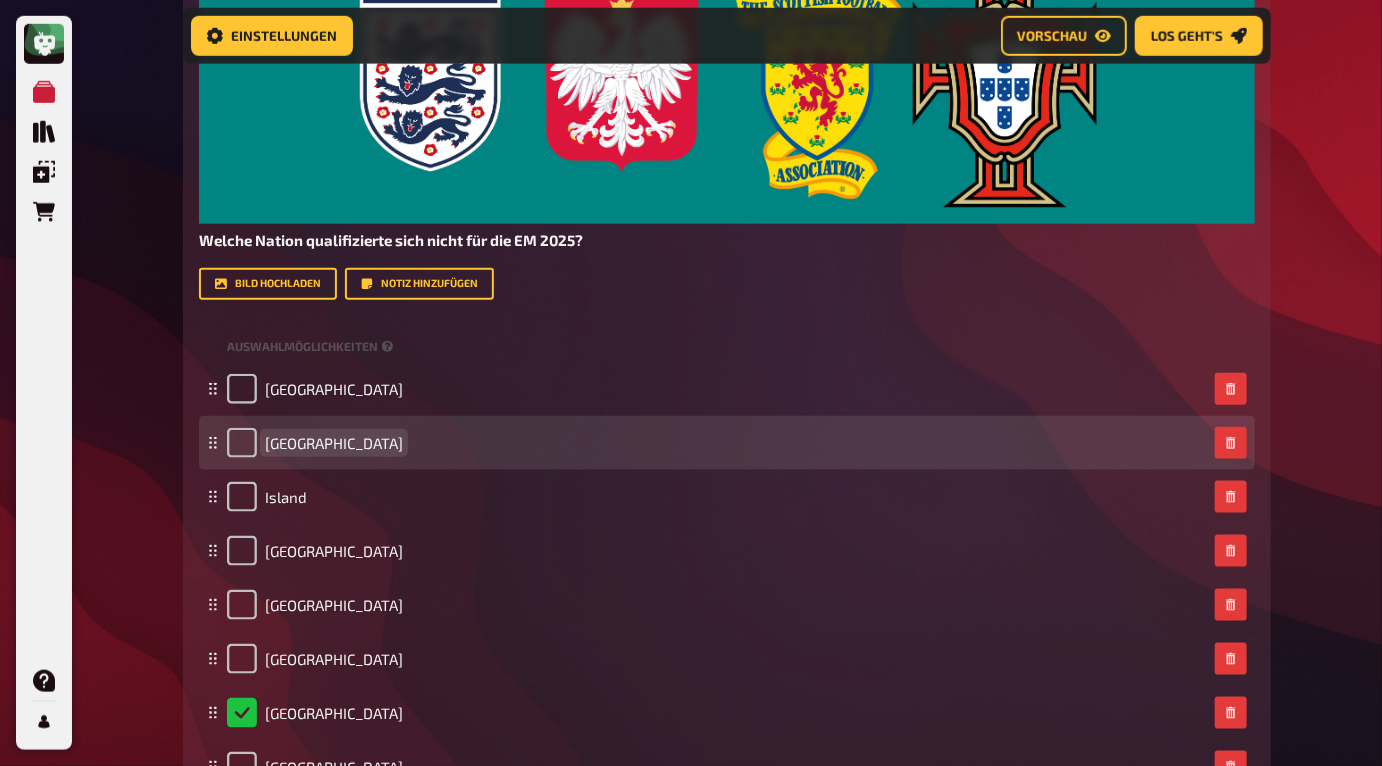 click on "Dänemark" at bounding box center (334, 443) 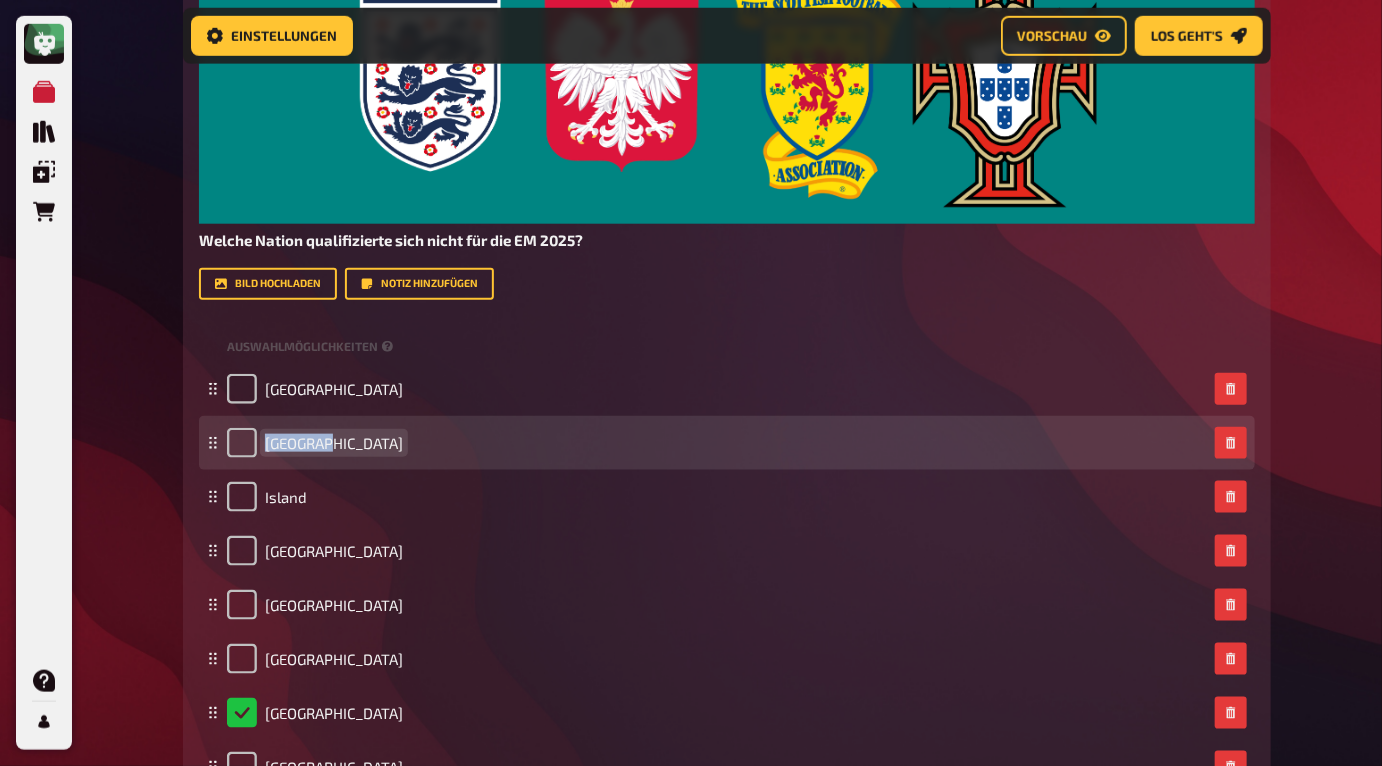 click on "Dänemark" at bounding box center (334, 443) 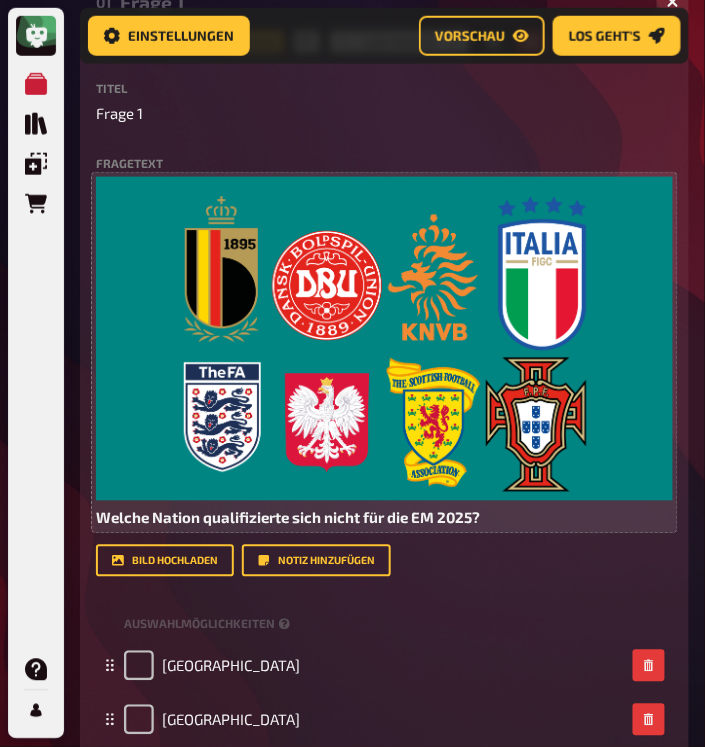 scroll, scrollTop: 317, scrollLeft: 0, axis: vertical 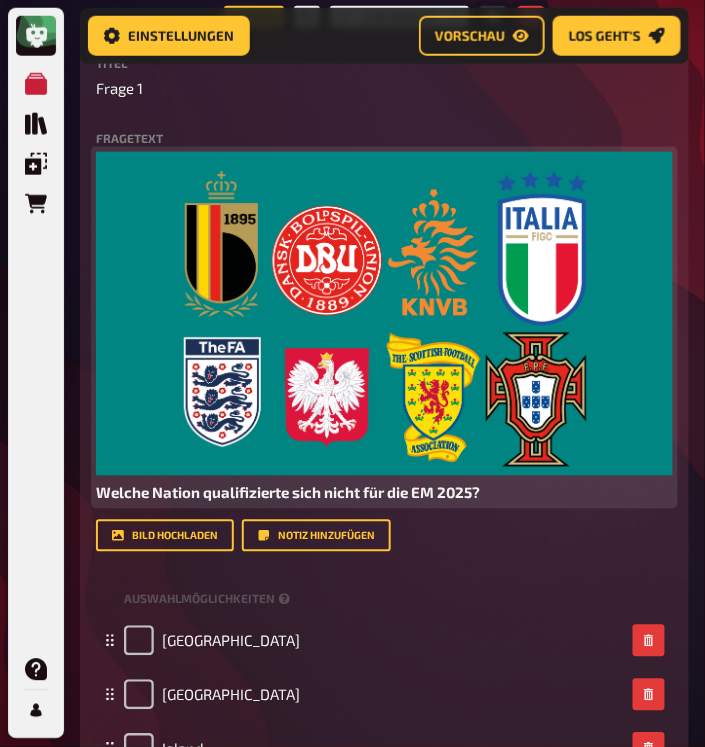 click at bounding box center [384, 314] 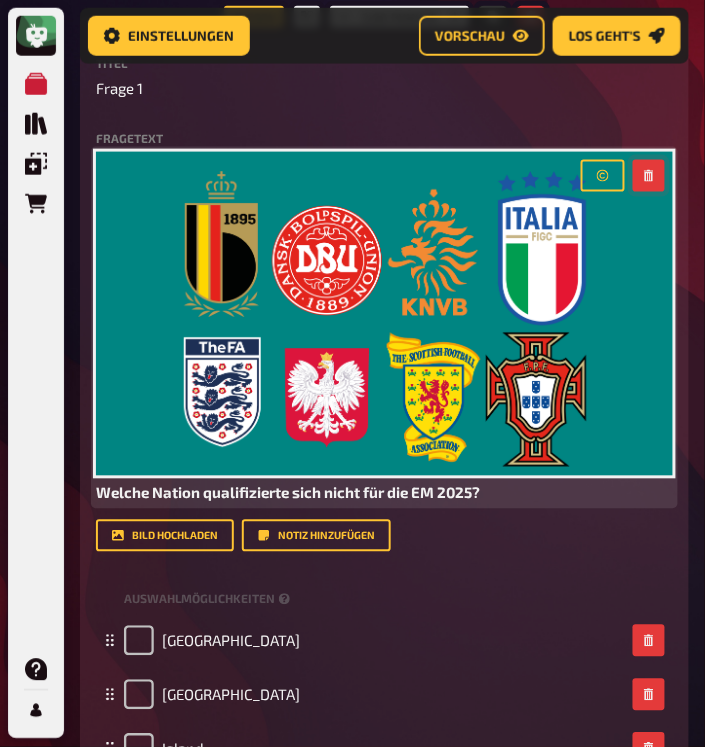 click at bounding box center (649, 176) 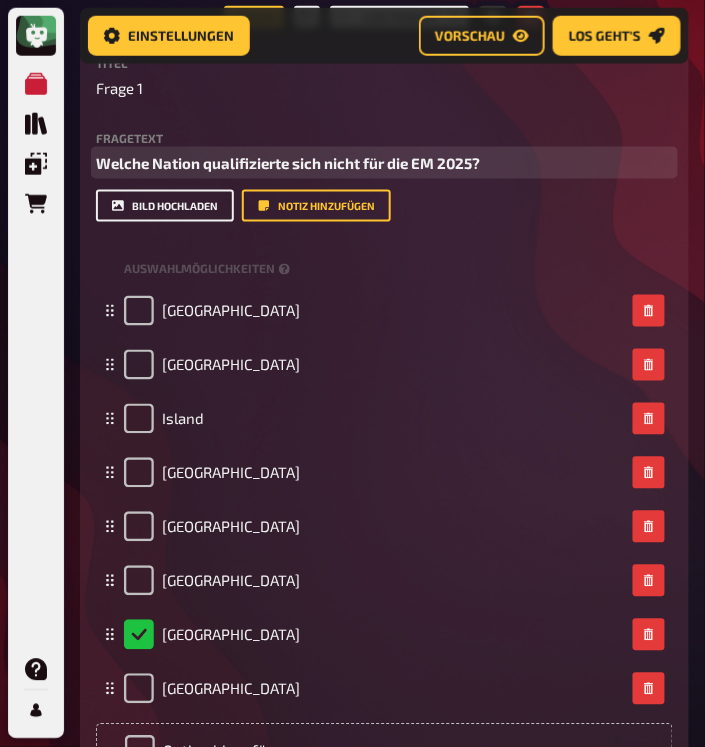 click on "Bild hochladen" at bounding box center [165, 206] 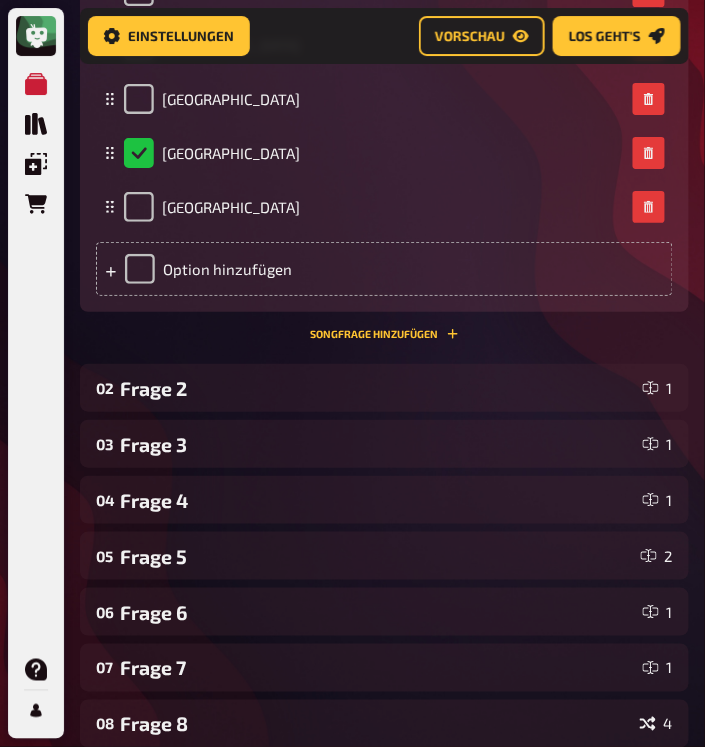 scroll, scrollTop: 1140, scrollLeft: 0, axis: vertical 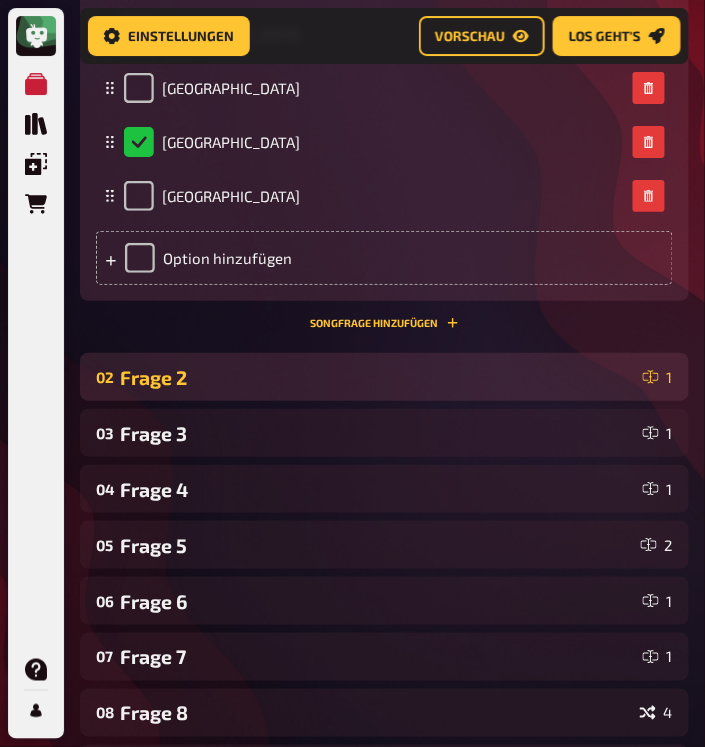 click on "Frage 2" at bounding box center [377, 377] 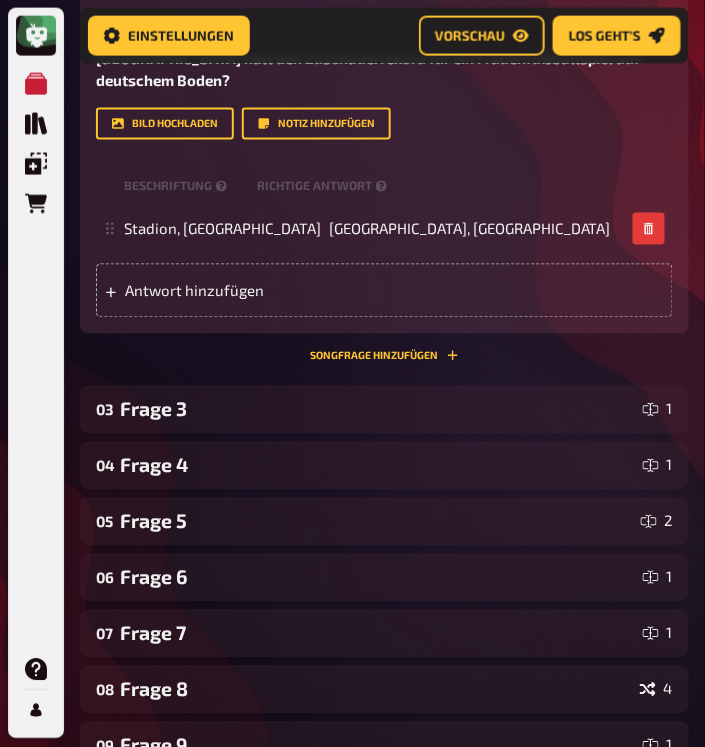 scroll, scrollTop: 1736, scrollLeft: 0, axis: vertical 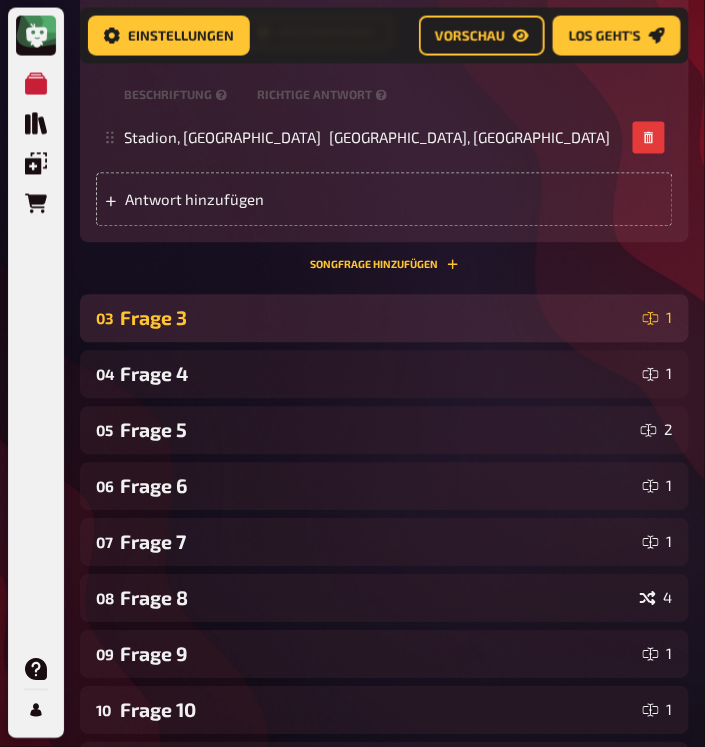 click on "Frage 3" at bounding box center [377, 318] 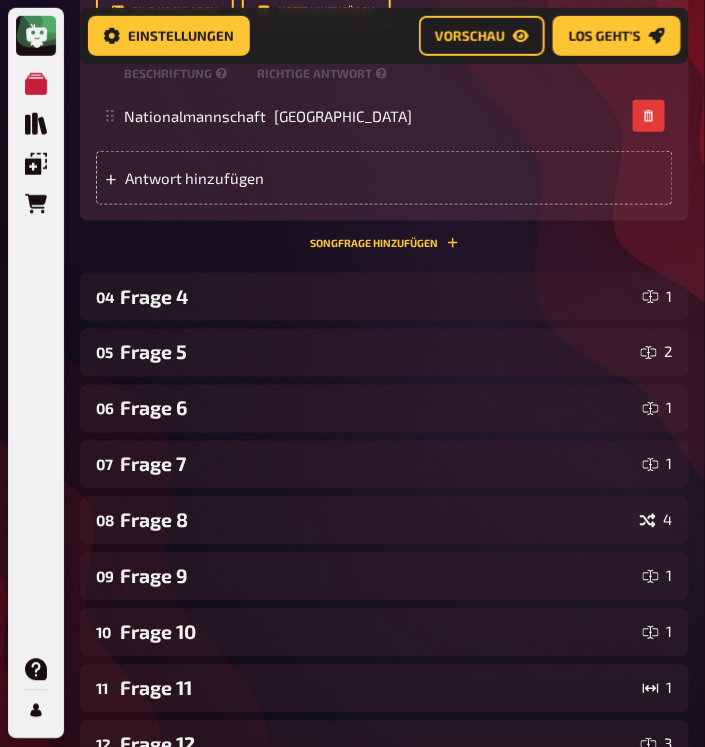 scroll, scrollTop: 2613, scrollLeft: 0, axis: vertical 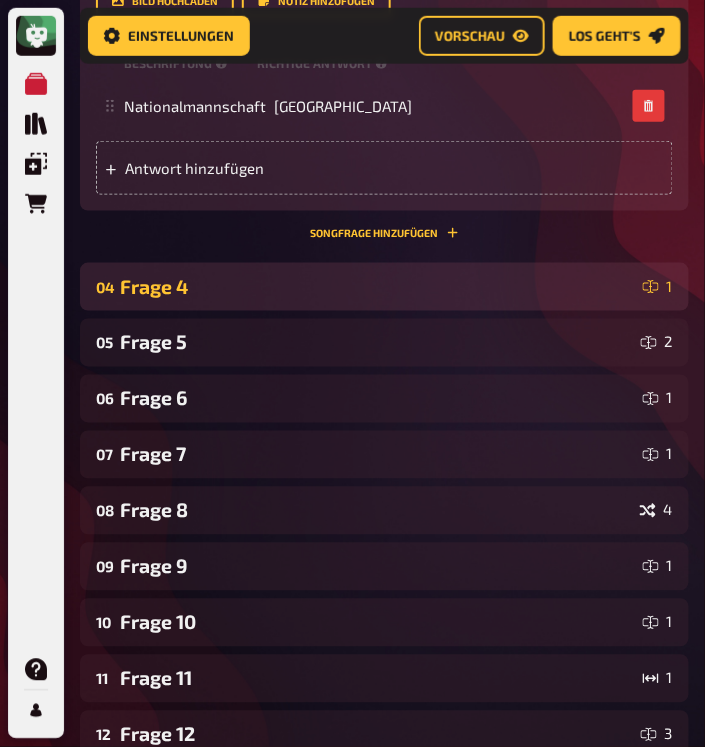 click on "04 Frage 4 1" at bounding box center [384, 287] 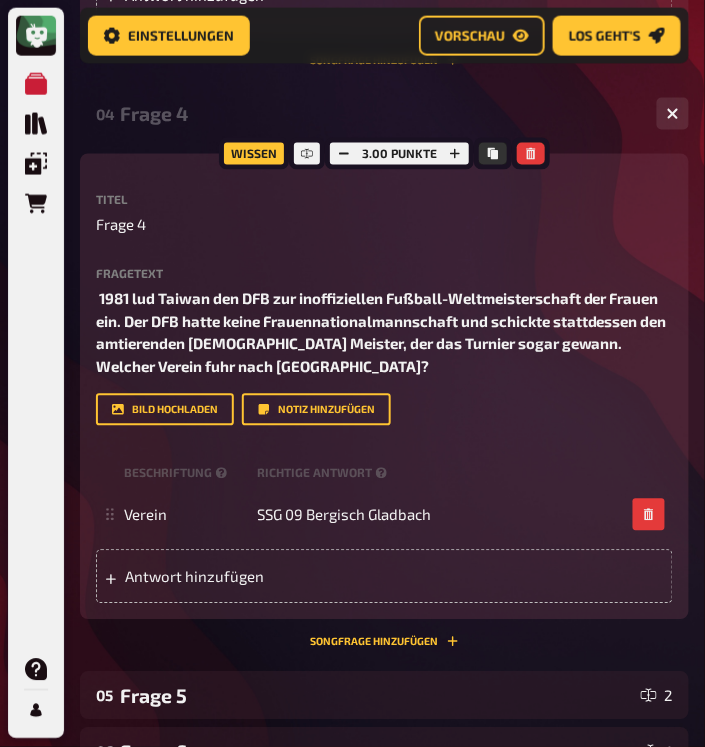 scroll, scrollTop: 2976, scrollLeft: 0, axis: vertical 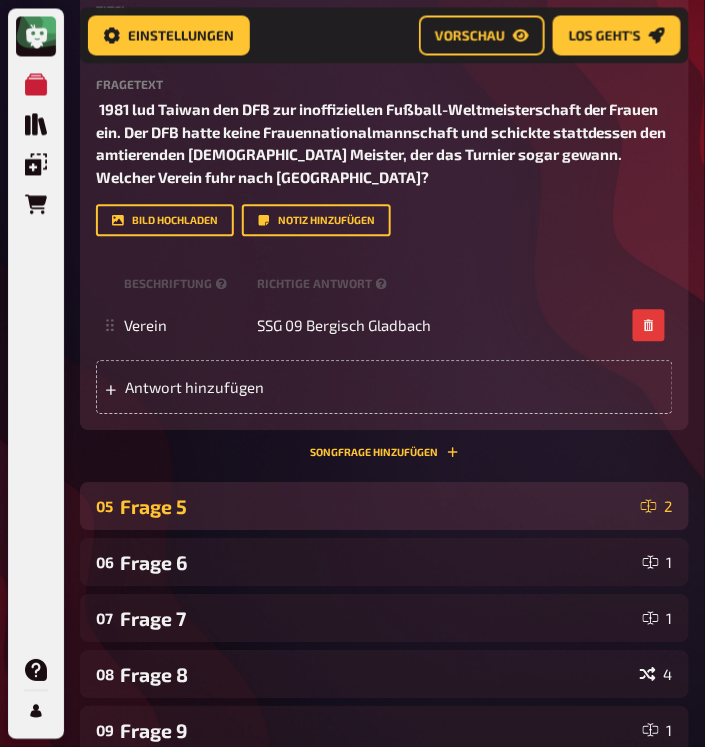 click on "Frage 5" at bounding box center (376, 506) 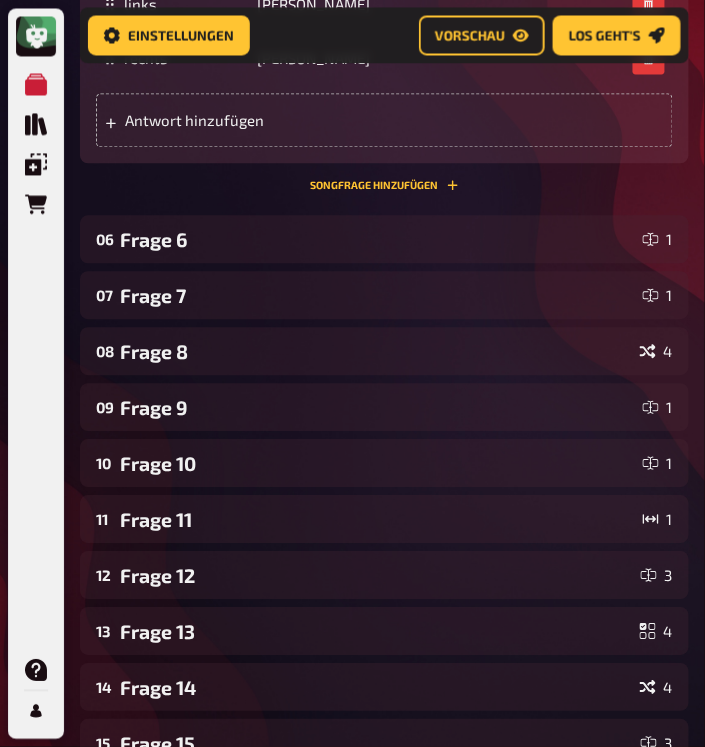 scroll, scrollTop: 4174, scrollLeft: 0, axis: vertical 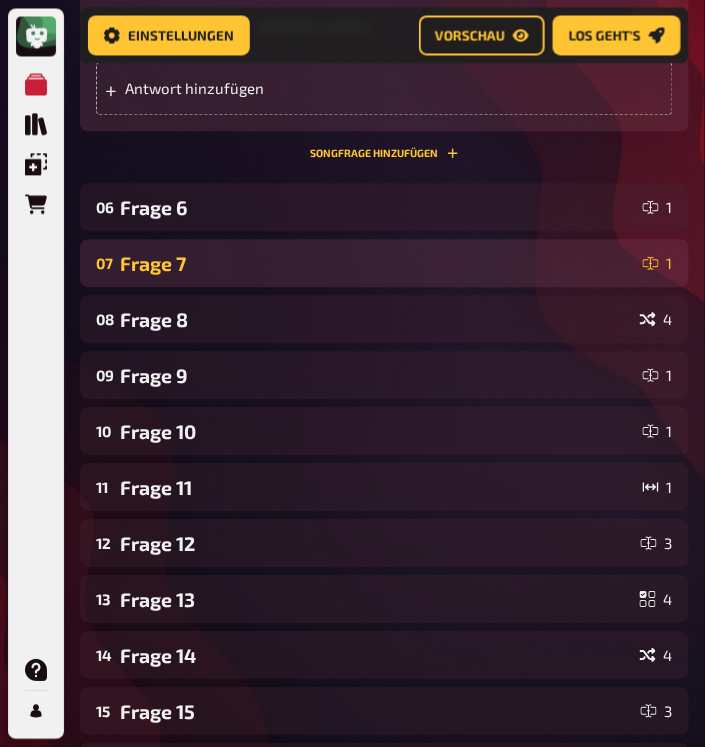 click on "07 Frage 7 1" at bounding box center [384, 263] 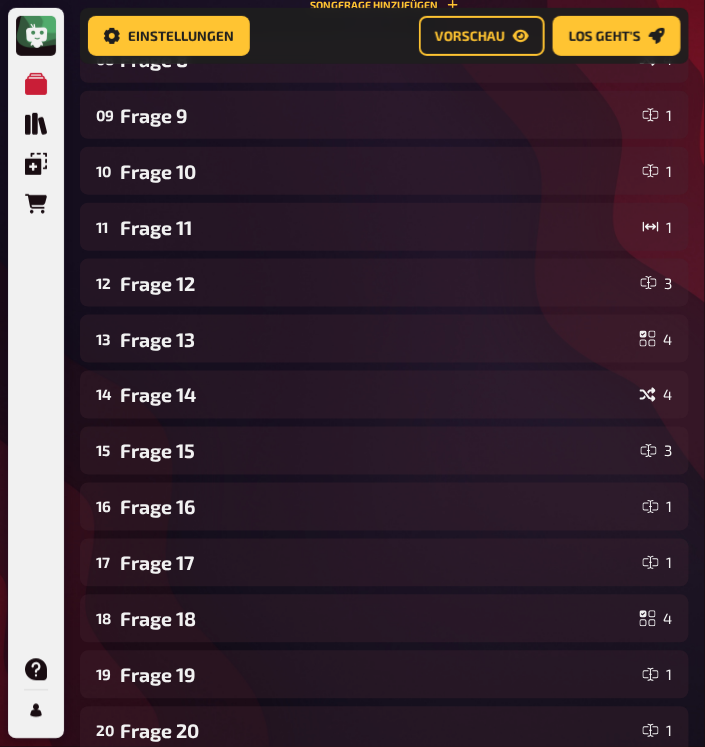 scroll, scrollTop: 4902, scrollLeft: 0, axis: vertical 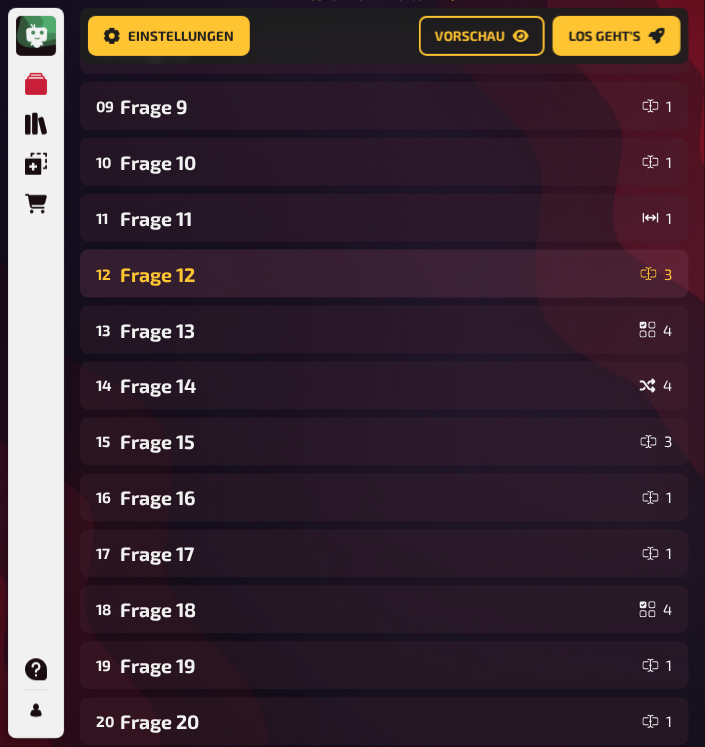 click on "12 Frage 12 3" at bounding box center (384, 274) 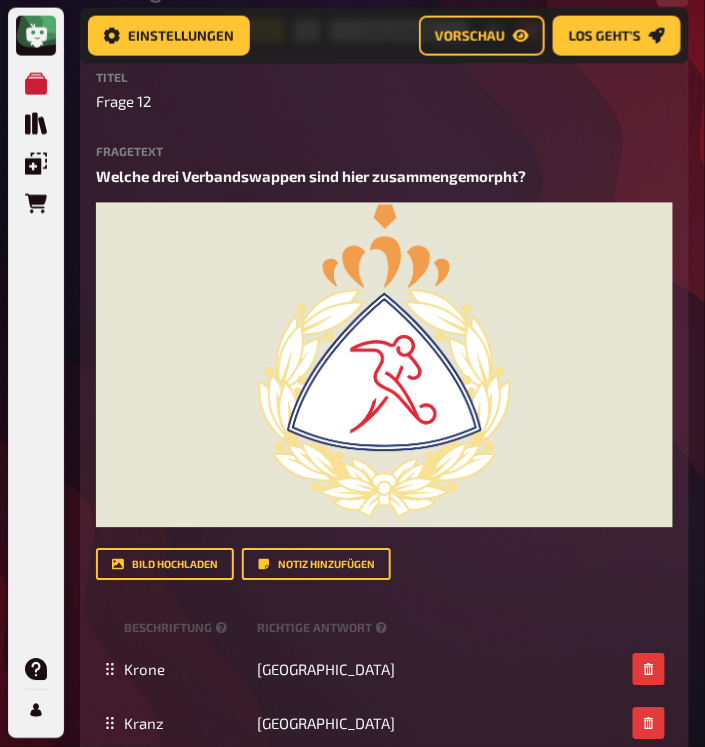 scroll, scrollTop: 5273, scrollLeft: 0, axis: vertical 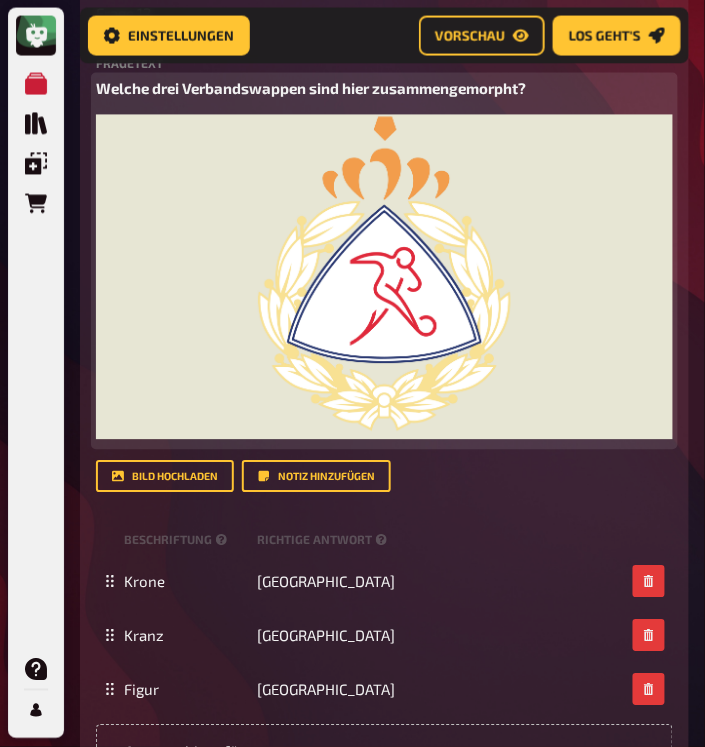 click at bounding box center [384, 277] 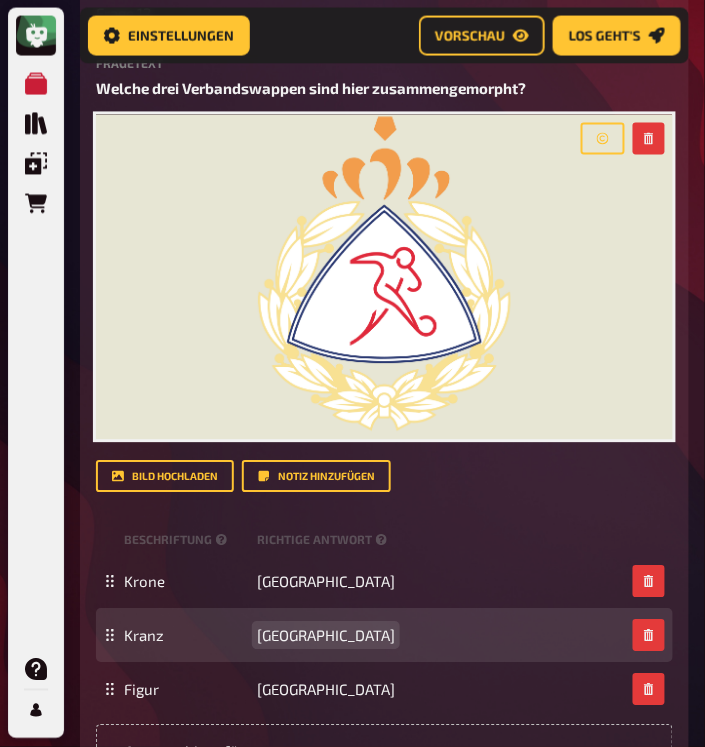 click on "Finnland" at bounding box center (326, 636) 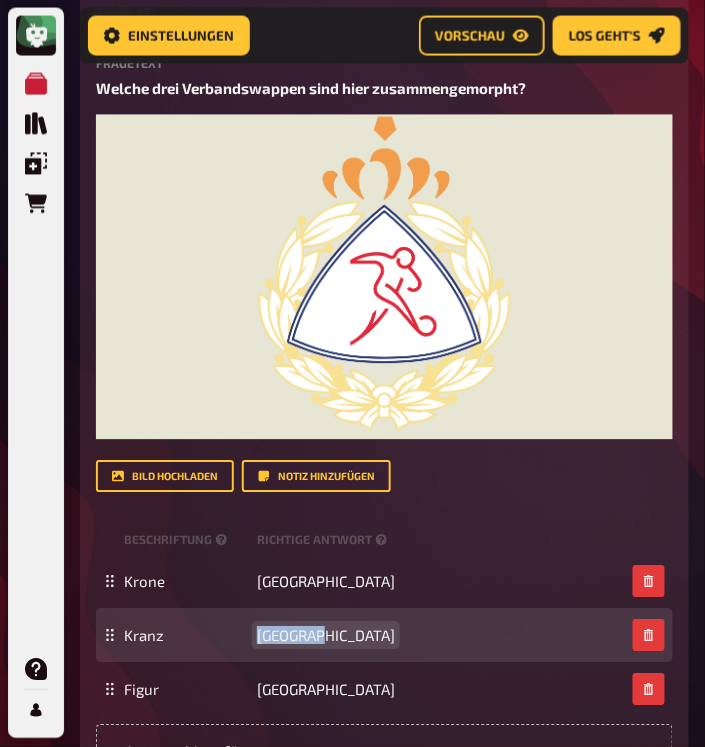 click on "Finnland" at bounding box center [326, 636] 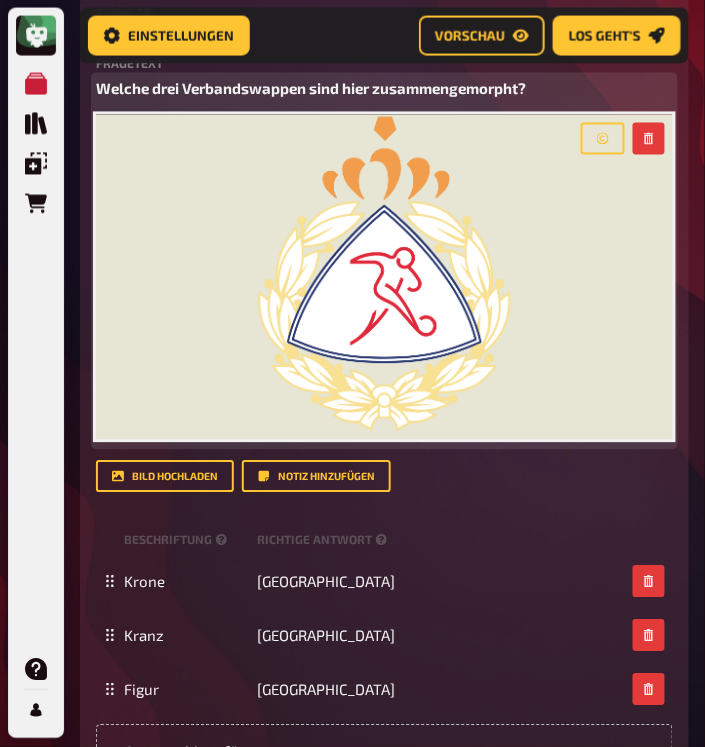 click at bounding box center (384, 277) 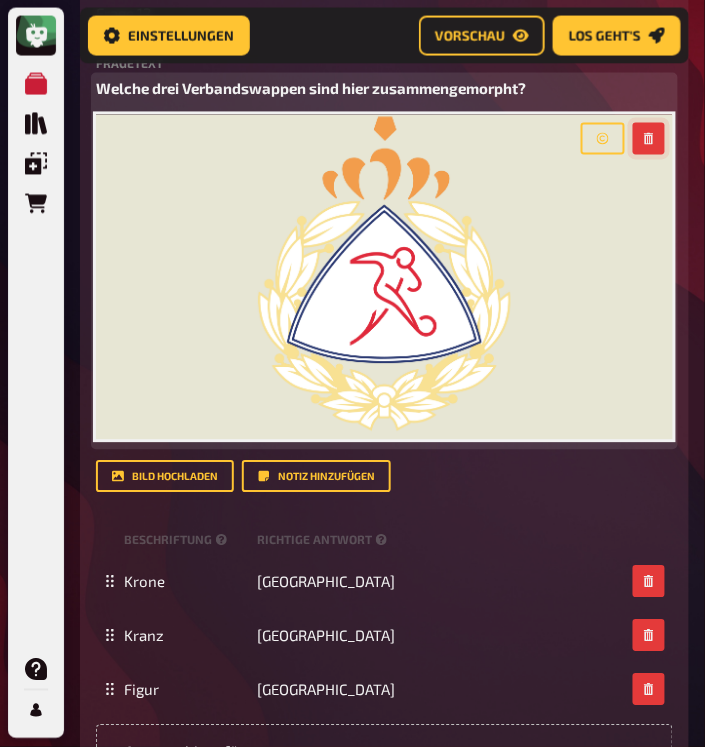 click at bounding box center [649, 139] 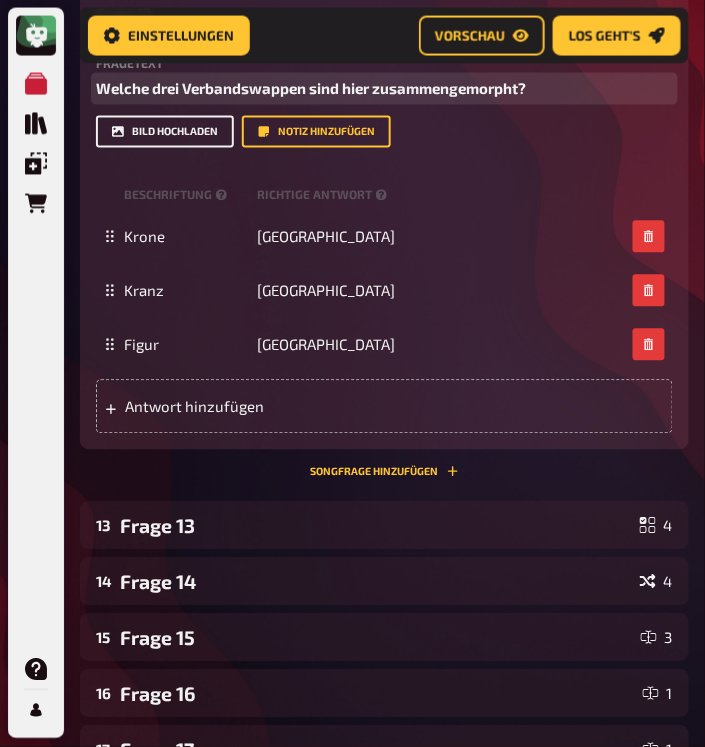 click on "Bild hochladen" at bounding box center (165, 132) 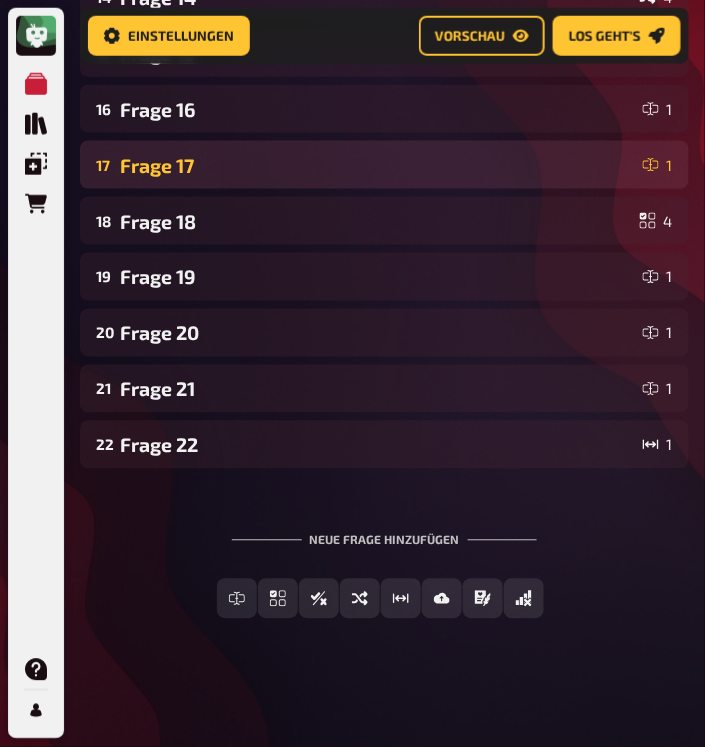 scroll, scrollTop: 6206, scrollLeft: 0, axis: vertical 